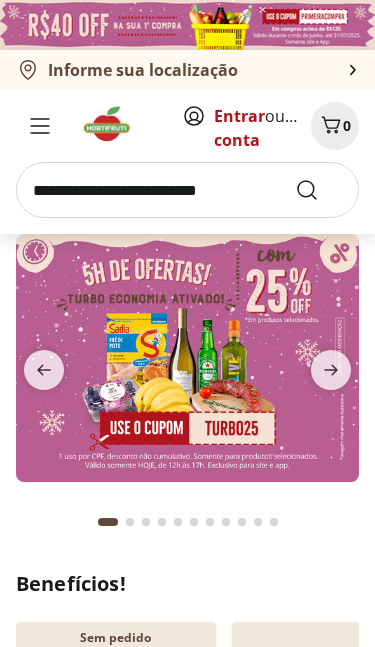 scroll, scrollTop: 0, scrollLeft: 0, axis: both 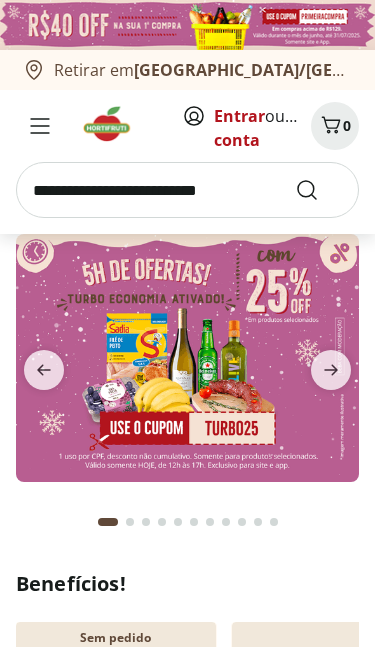 click at bounding box center [187, 190] 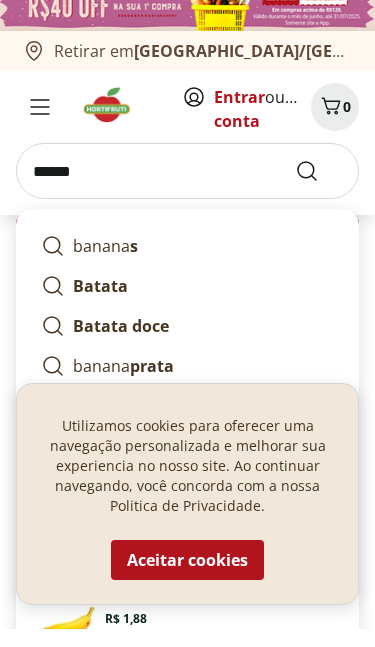 type on "******" 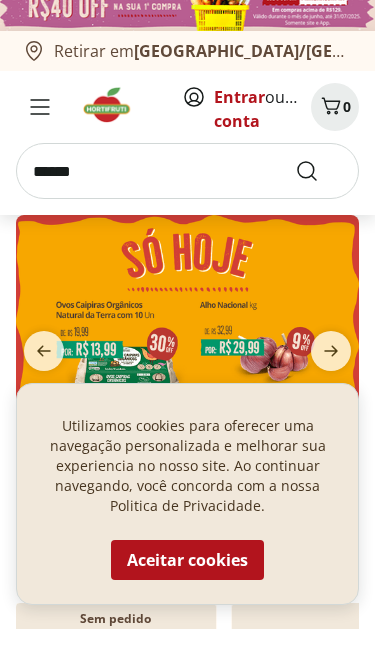 scroll, scrollTop: 19, scrollLeft: 0, axis: vertical 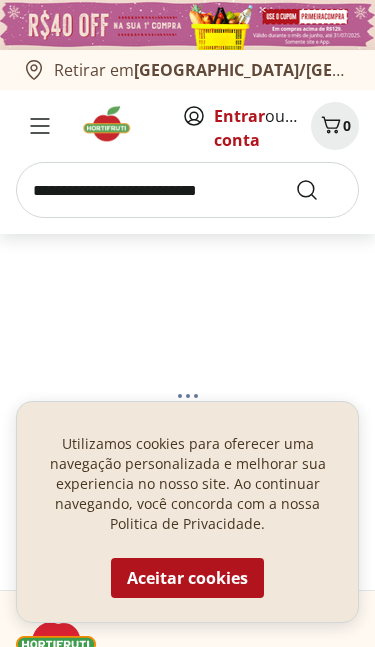click on "Aceitar cookies" at bounding box center (187, 578) 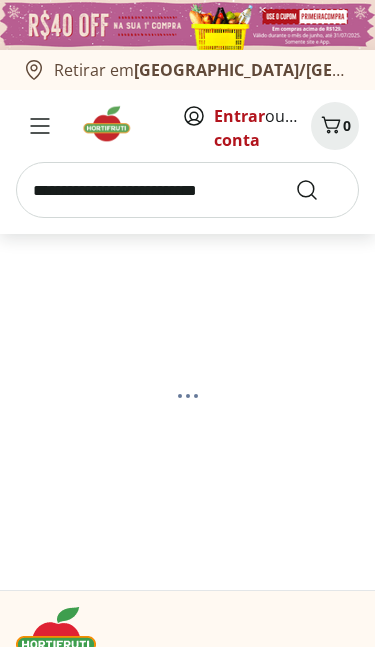 select on "**********" 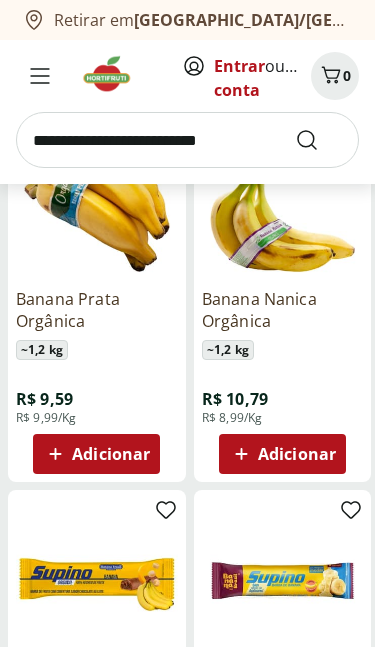 click 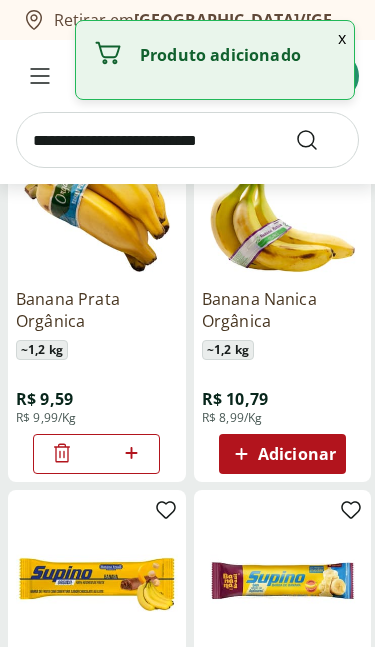 click 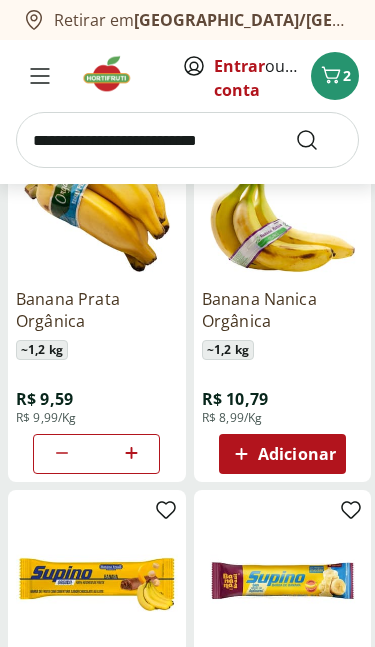 click at bounding box center (187, 140) 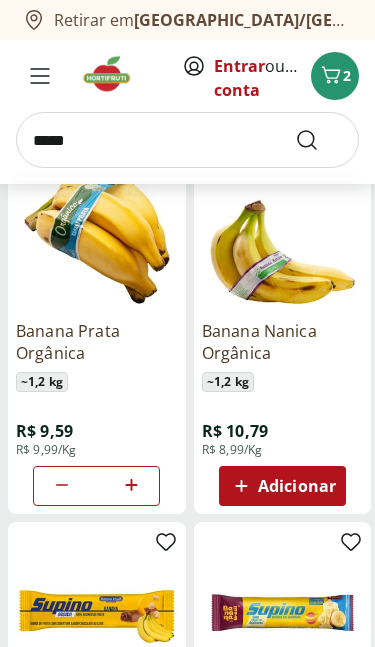 type on "*****" 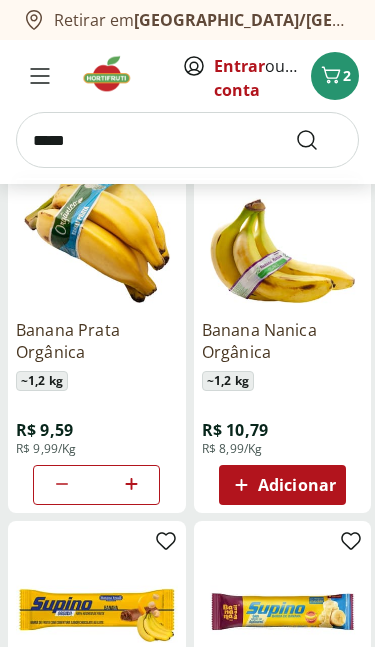 scroll, scrollTop: 0, scrollLeft: 0, axis: both 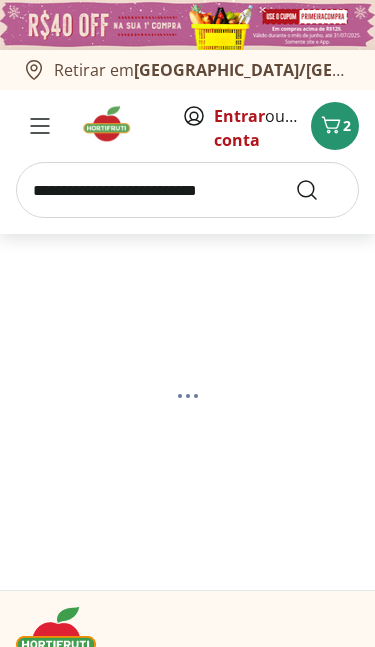 select on "**********" 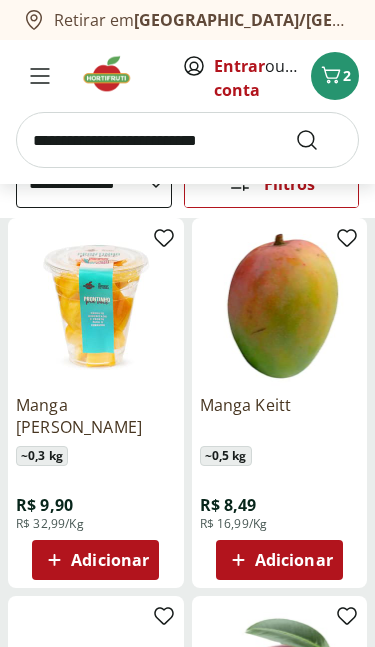 scroll, scrollTop: 208, scrollLeft: 0, axis: vertical 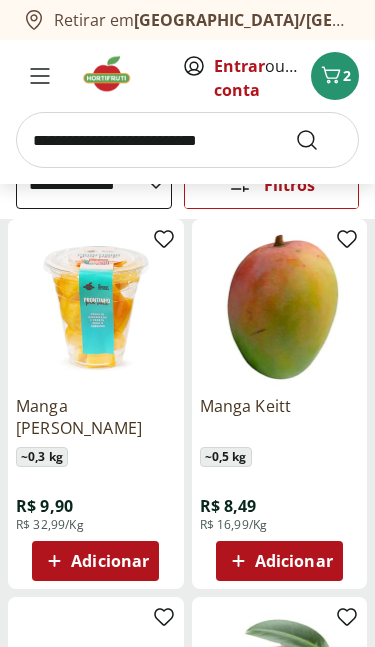 click 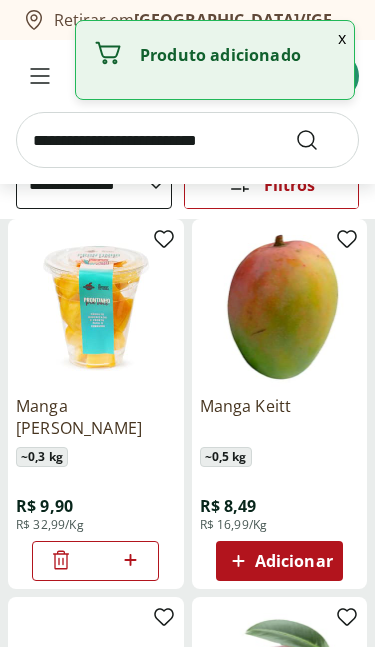 click at bounding box center [187, 140] 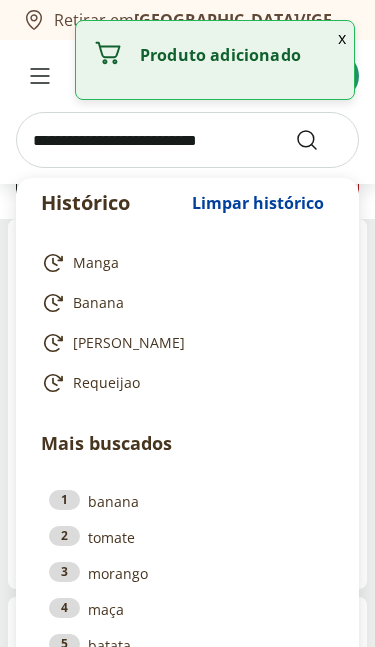scroll, scrollTop: 176, scrollLeft: 0, axis: vertical 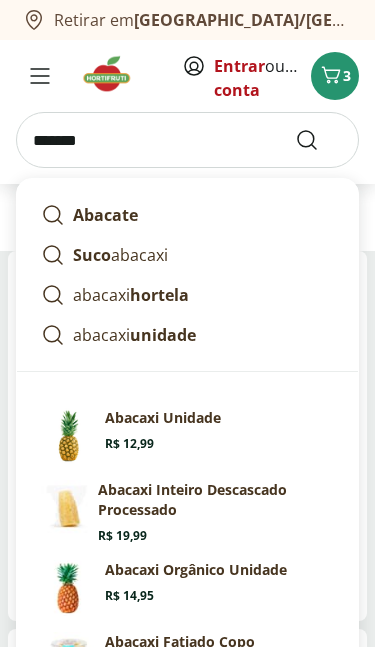 type on "*******" 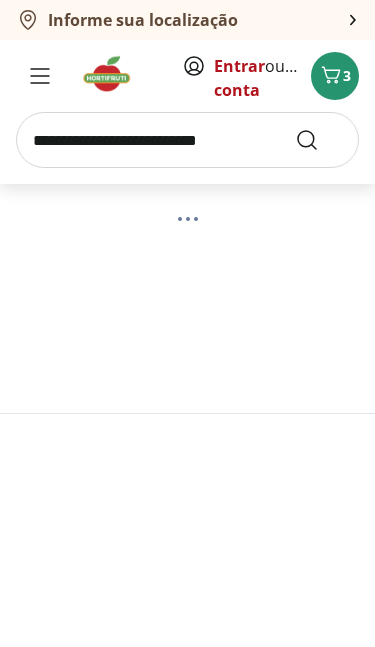 scroll, scrollTop: 0, scrollLeft: 0, axis: both 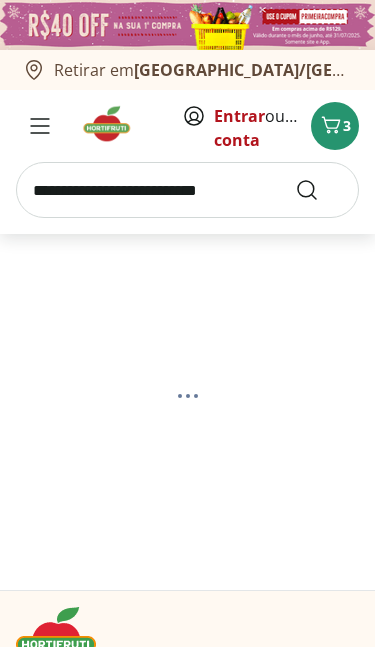select on "**********" 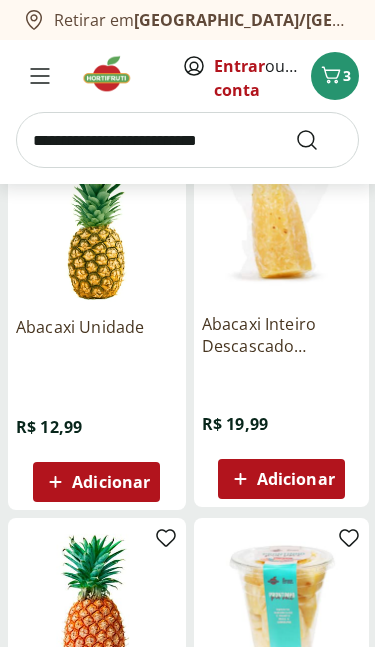 scroll, scrollTop: 329, scrollLeft: 0, axis: vertical 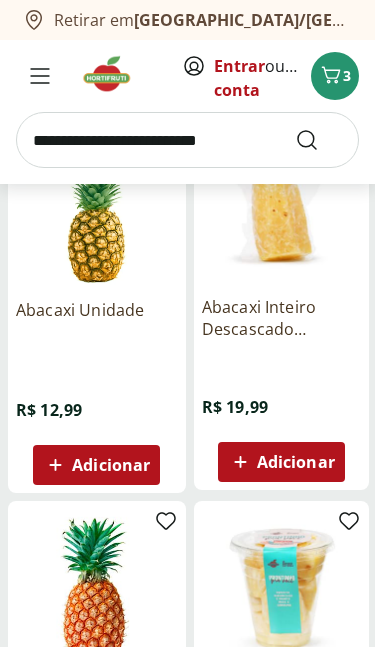 click on "Adicionar" at bounding box center (296, 462) 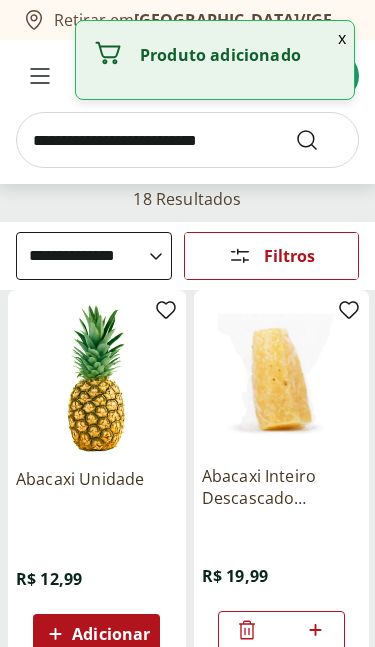 click at bounding box center (187, 140) 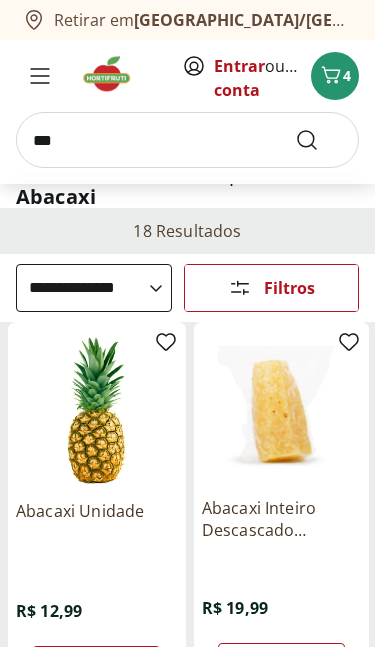 type on "***" 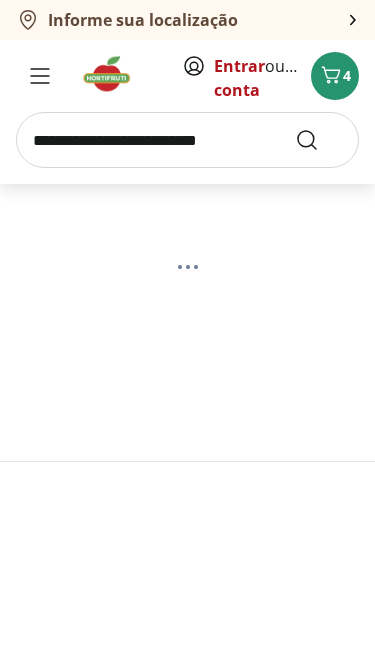 scroll, scrollTop: 0, scrollLeft: 0, axis: both 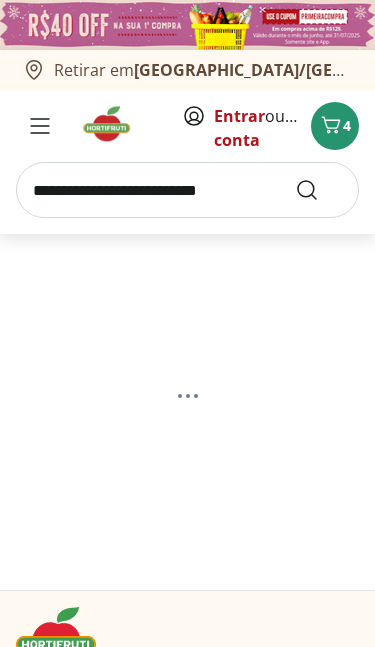 select on "**********" 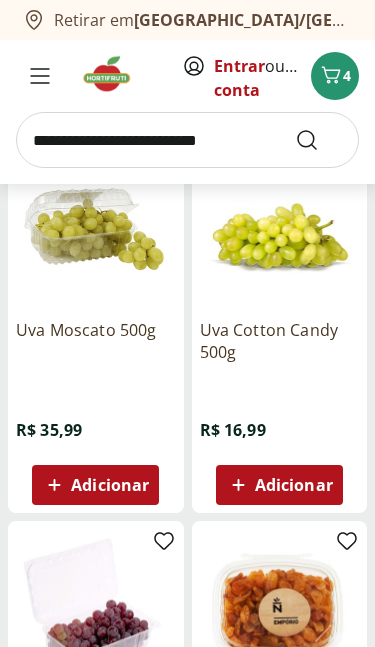 scroll, scrollTop: 1097, scrollLeft: 0, axis: vertical 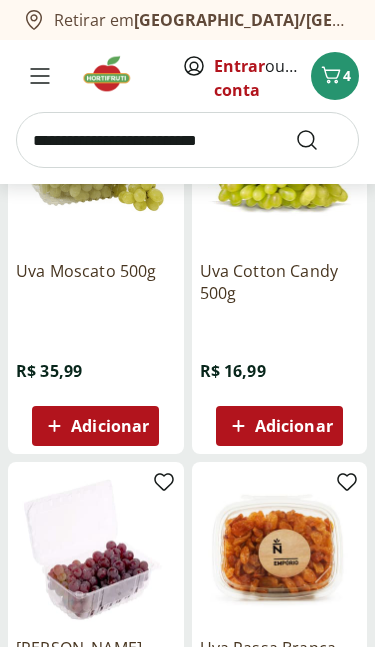 click 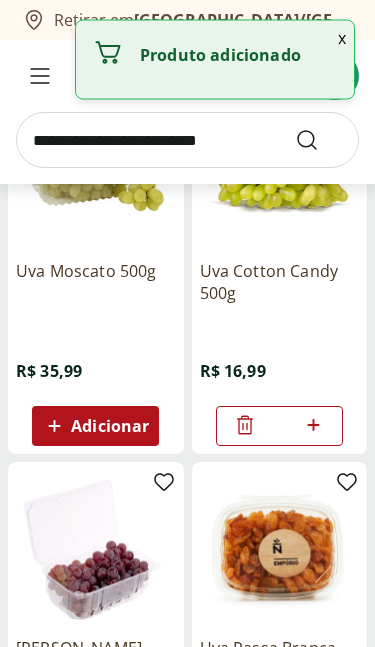 scroll, scrollTop: 1098, scrollLeft: 0, axis: vertical 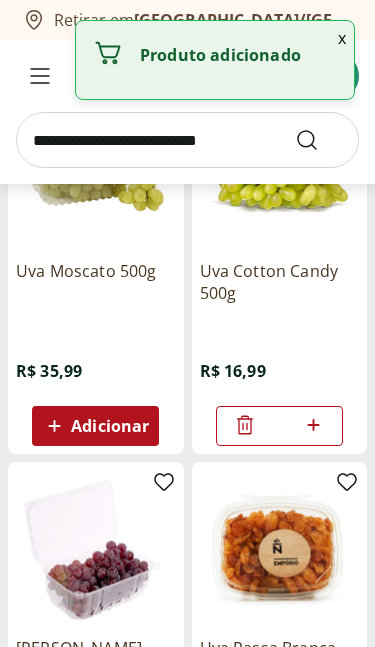 click 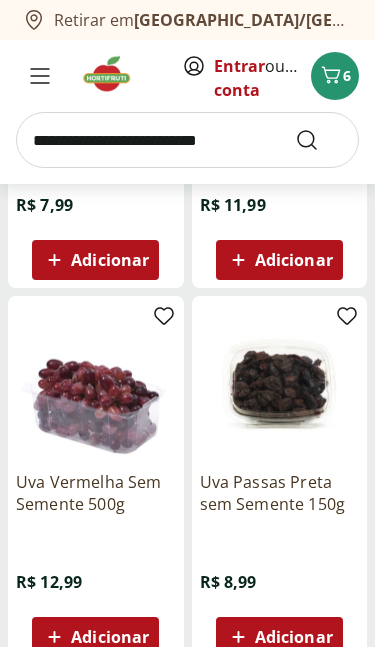 click at bounding box center [187, 140] 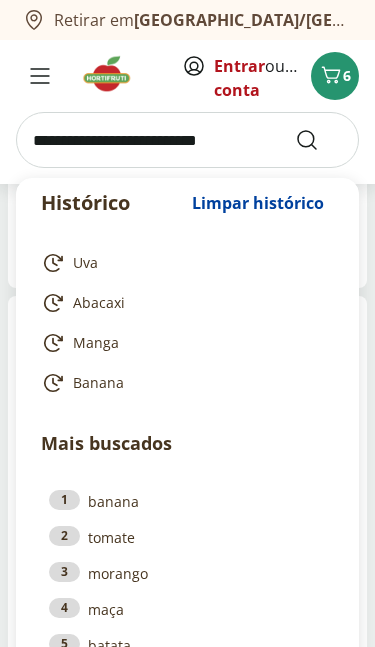 scroll, scrollTop: 477, scrollLeft: 0, axis: vertical 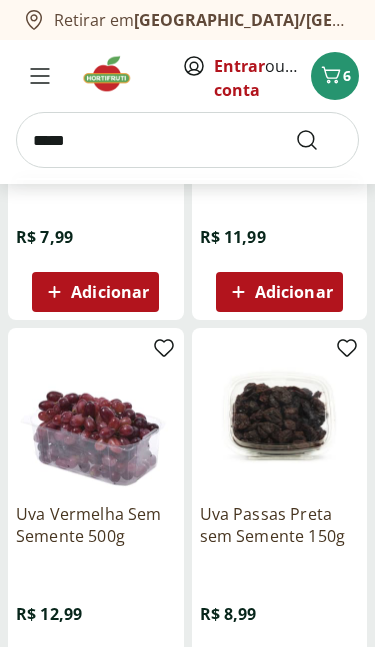 type on "*****" 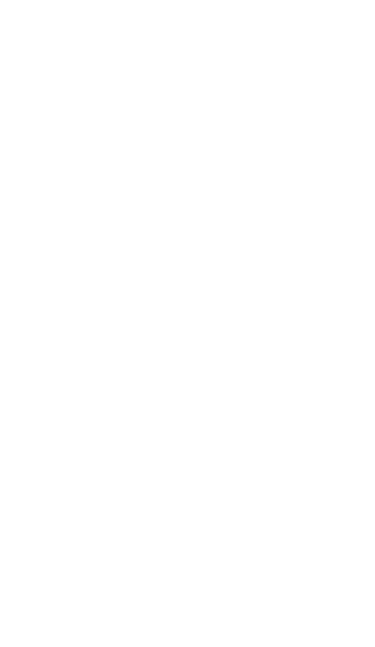 scroll, scrollTop: 0, scrollLeft: 0, axis: both 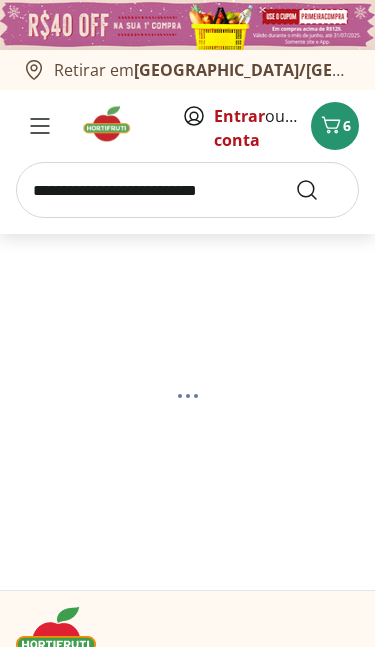select on "**********" 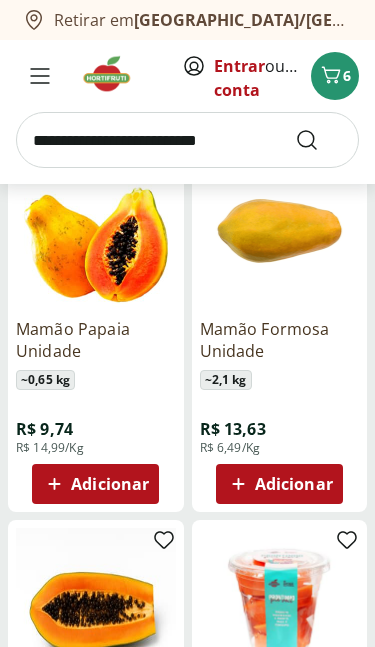 scroll, scrollTop: 1038, scrollLeft: 0, axis: vertical 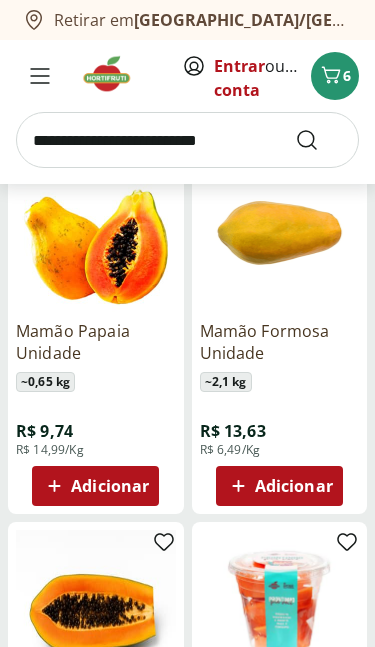 click on "Adicionar" at bounding box center (294, 486) 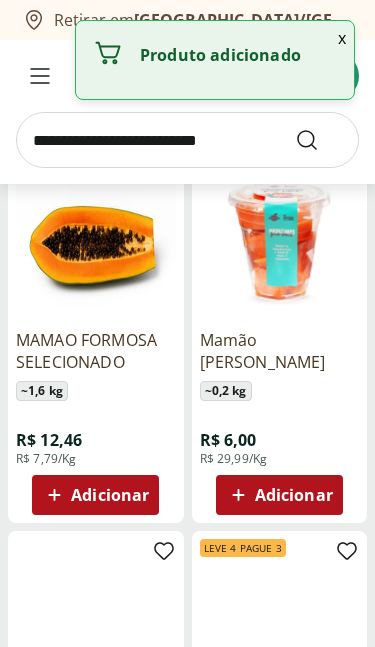 scroll, scrollTop: 1407, scrollLeft: 0, axis: vertical 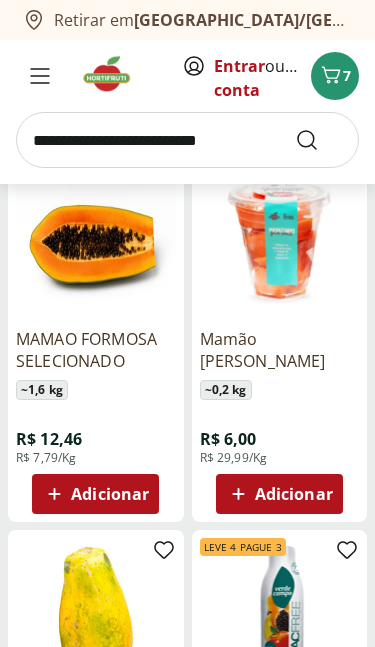 click 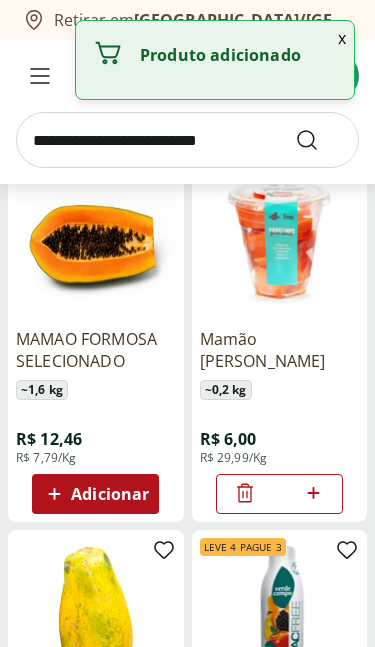 click 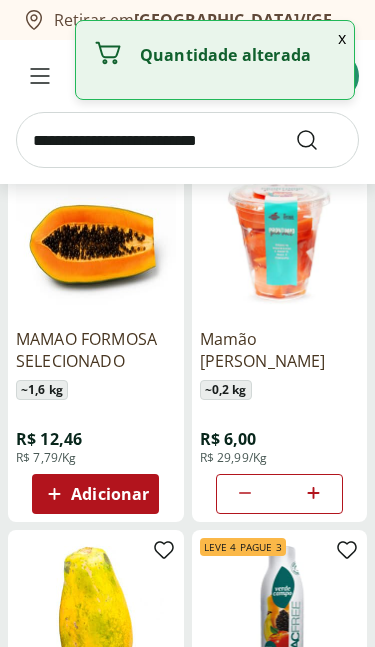 click 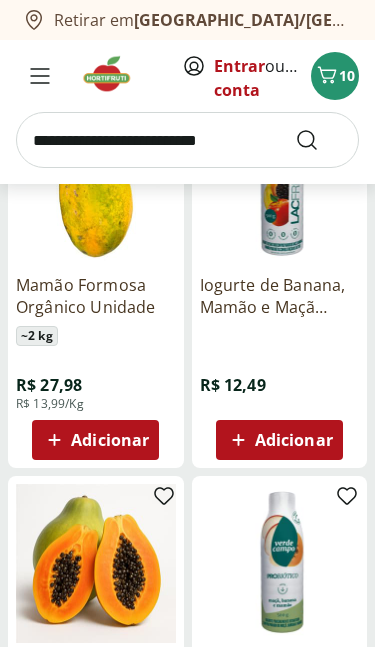 click at bounding box center [187, 140] 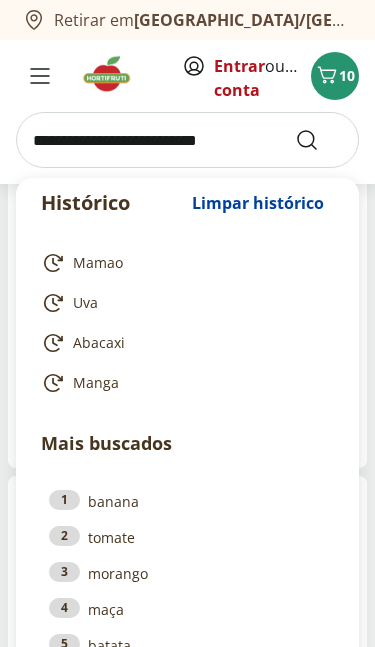 scroll, scrollTop: 1807, scrollLeft: 0, axis: vertical 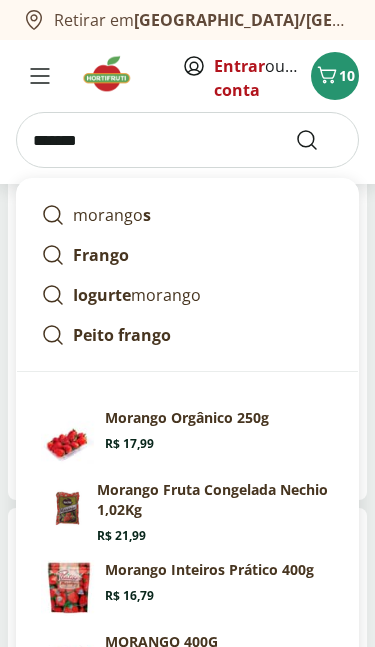 type on "*******" 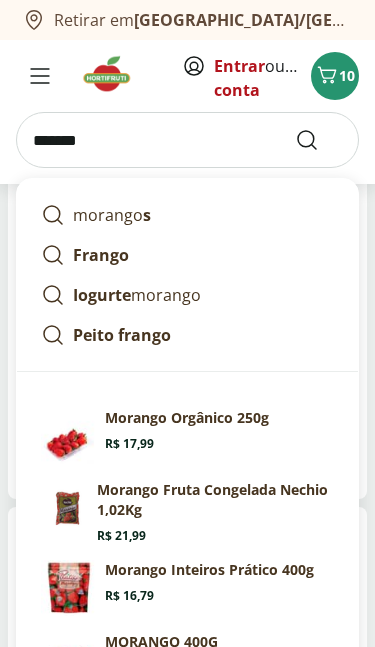 scroll, scrollTop: 0, scrollLeft: 0, axis: both 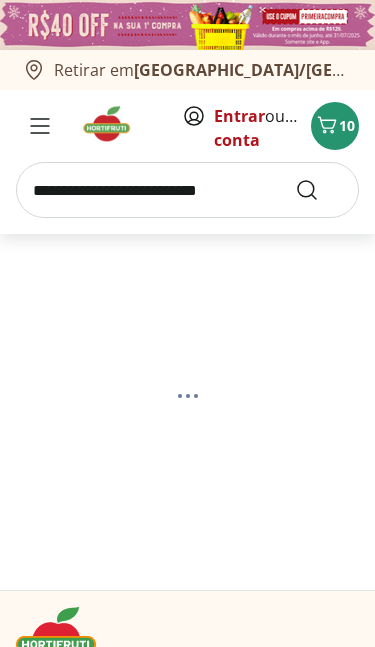 select on "**********" 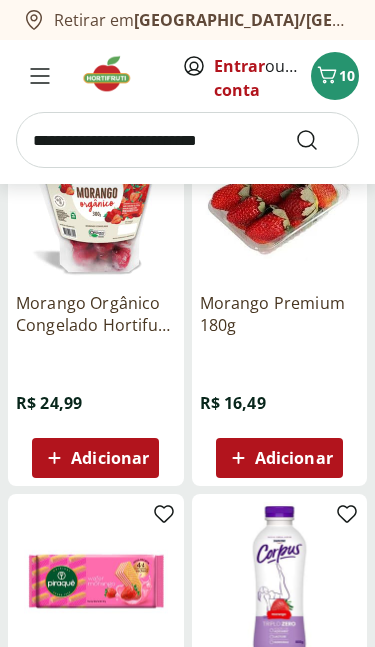 scroll, scrollTop: 1090, scrollLeft: 0, axis: vertical 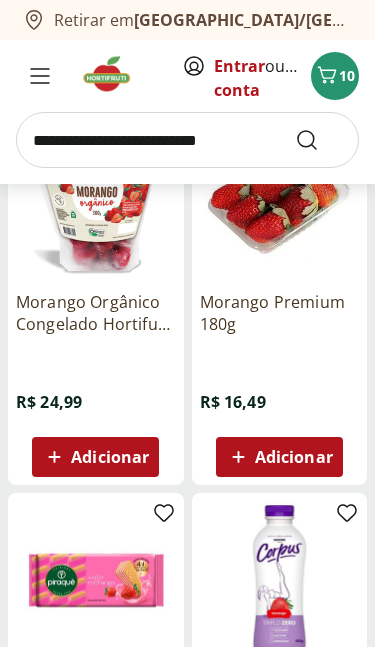 click on "Adicionar" at bounding box center (279, 457) 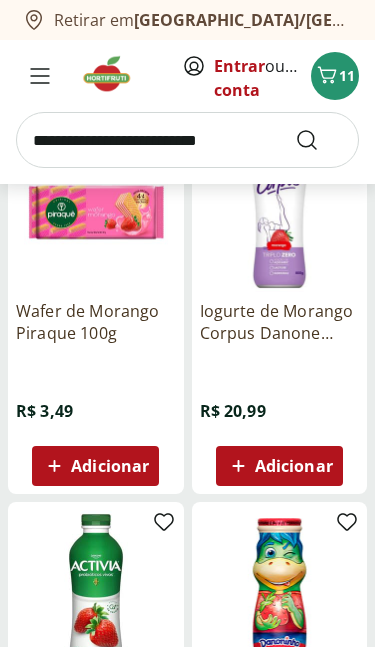 click at bounding box center [187, 140] 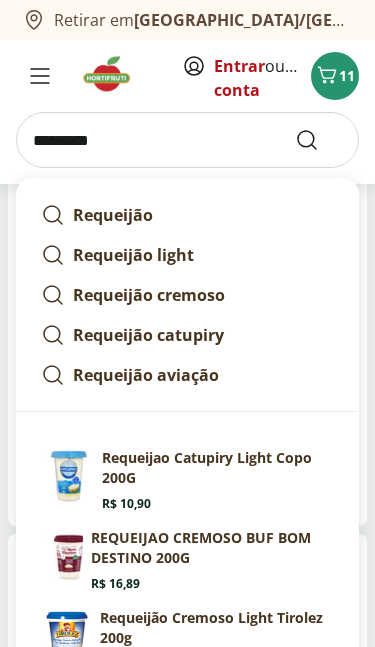 type on "*********" 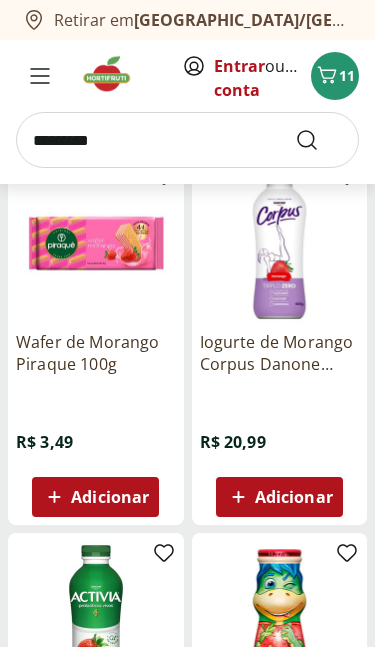 scroll, scrollTop: 0, scrollLeft: 0, axis: both 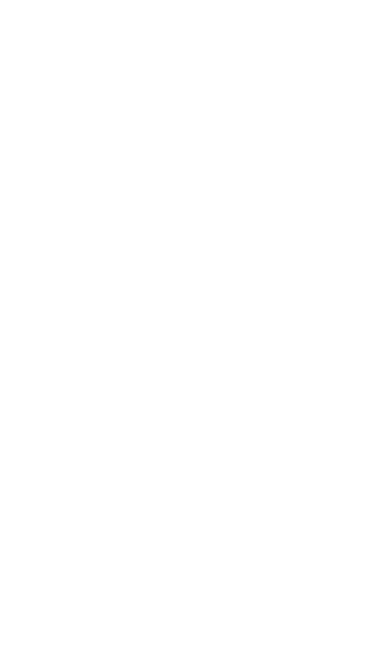 select on "**********" 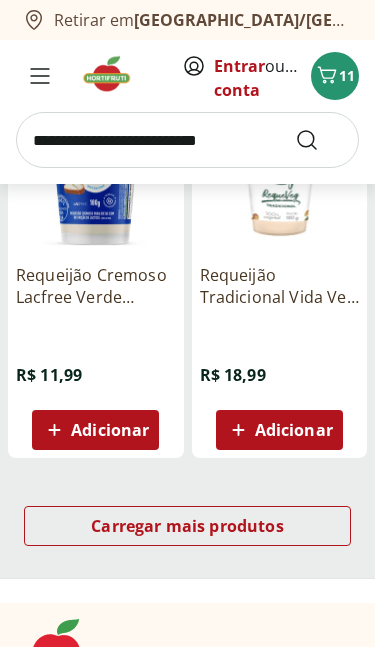 scroll, scrollTop: 2357, scrollLeft: 0, axis: vertical 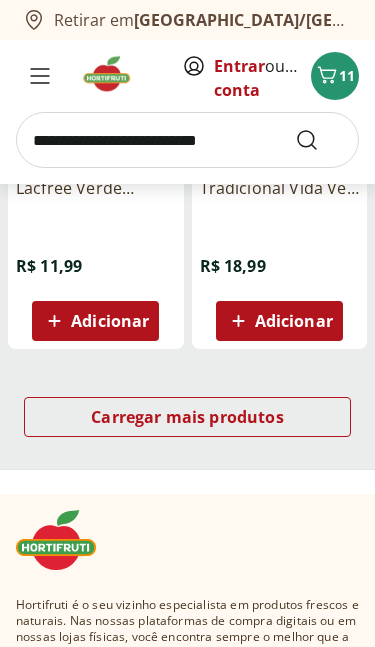 click on "Carregar mais produtos" at bounding box center (187, 418) 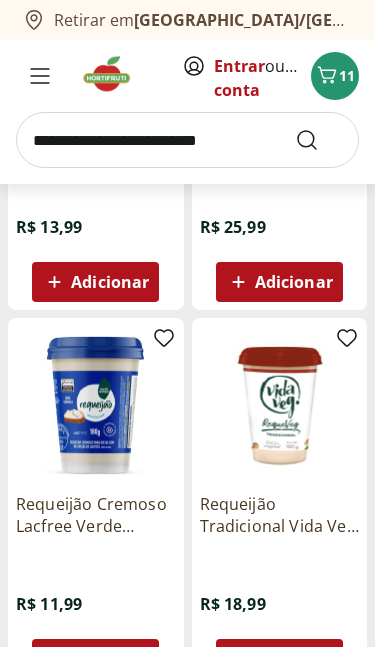 scroll, scrollTop: 2019, scrollLeft: 0, axis: vertical 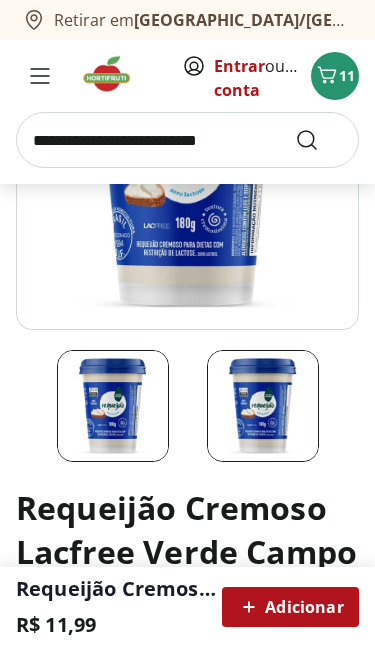 click 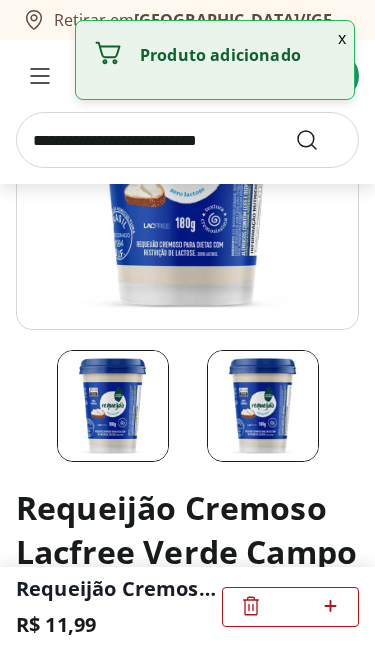 click 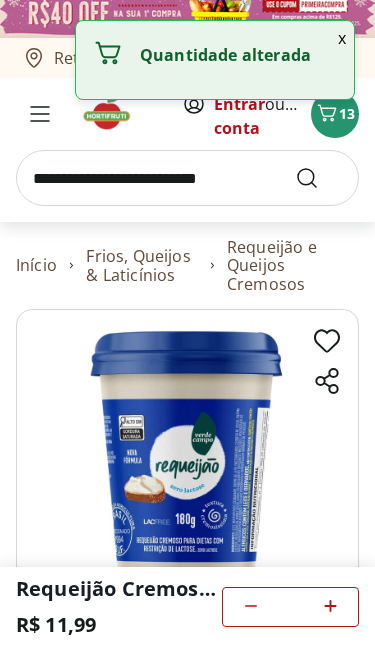 scroll, scrollTop: 0, scrollLeft: 0, axis: both 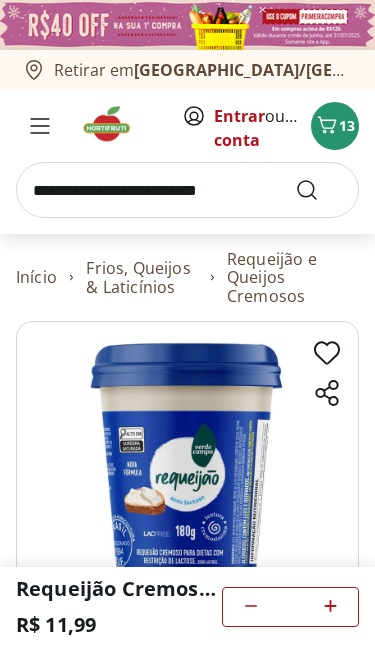 click at bounding box center (187, 190) 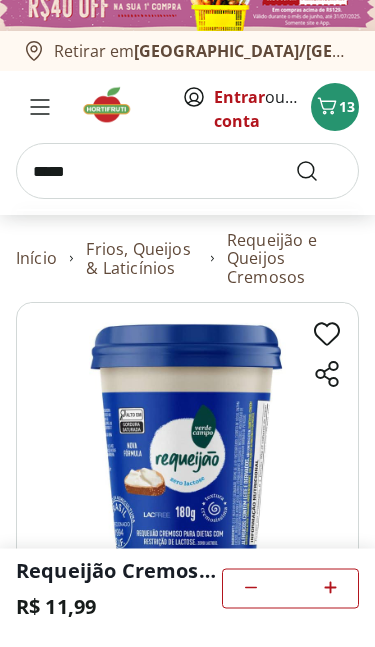 type on "*****" 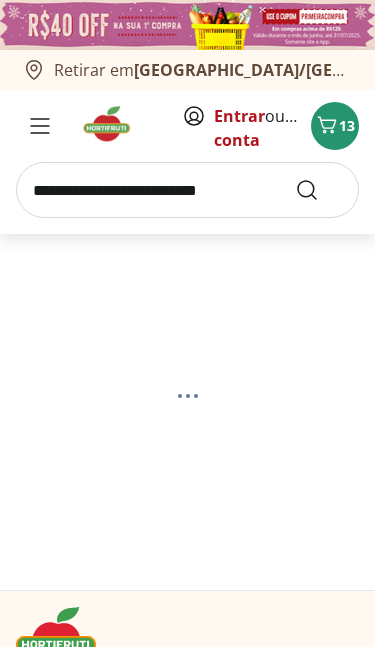select on "**********" 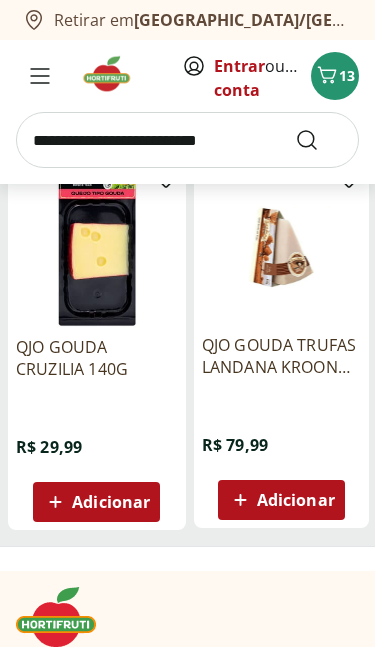 scroll, scrollTop: 663, scrollLeft: 0, axis: vertical 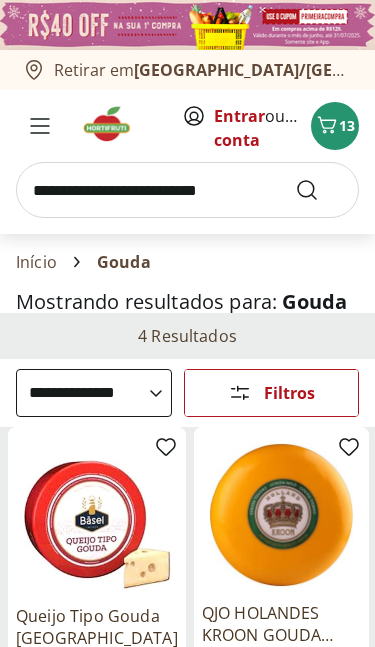 select on "**********" 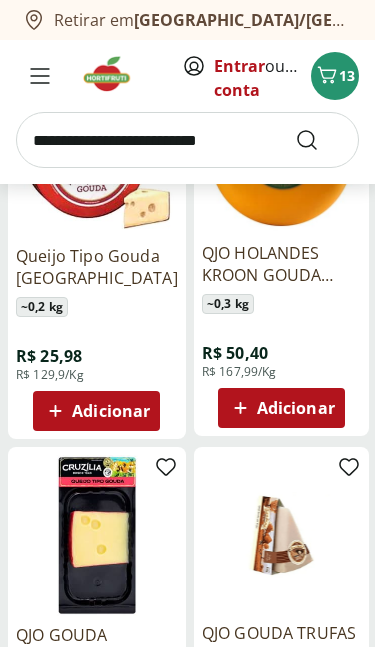 scroll, scrollTop: 360, scrollLeft: 0, axis: vertical 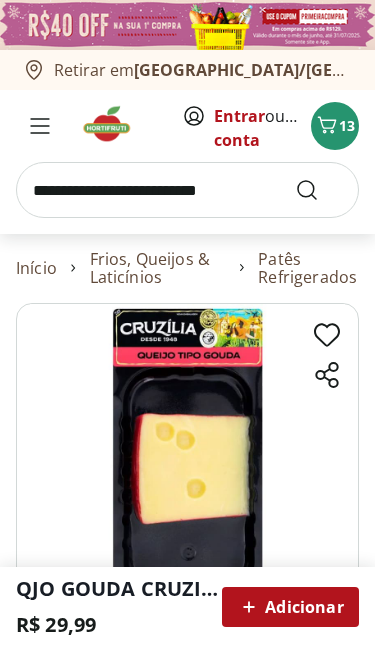 click at bounding box center (187, 190) 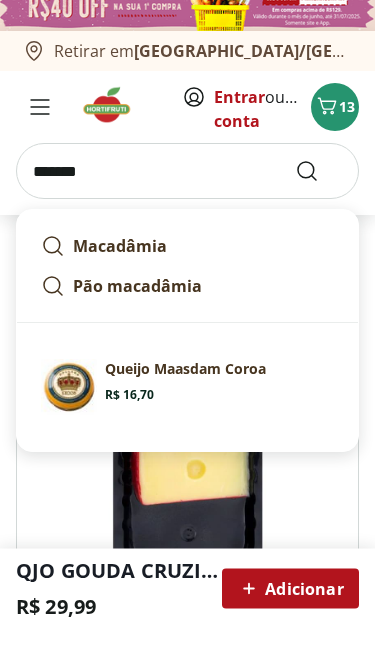type on "*******" 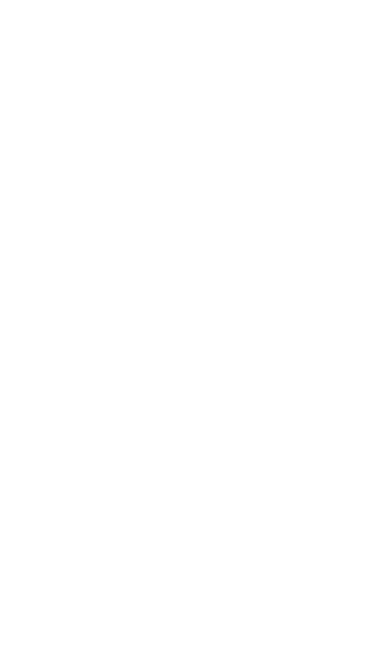 scroll, scrollTop: 0, scrollLeft: 0, axis: both 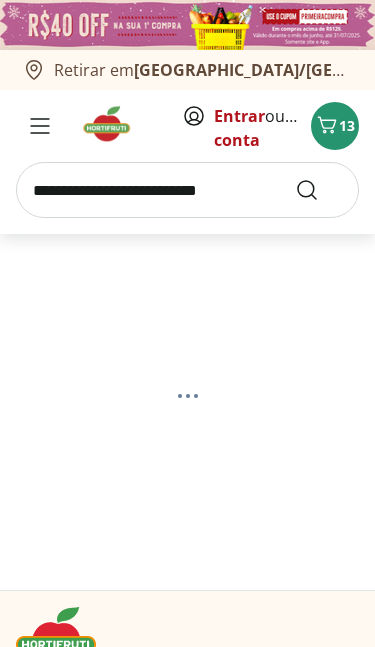 select on "**********" 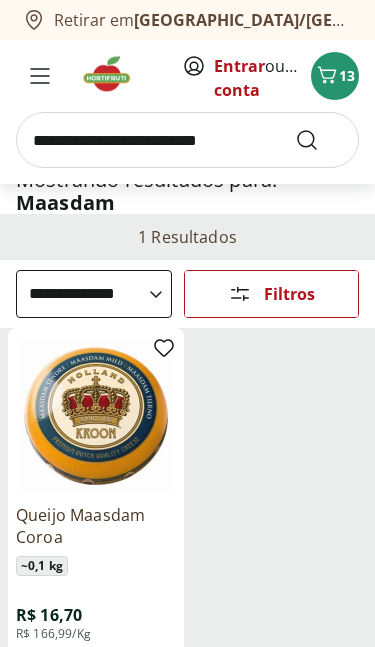 scroll, scrollTop: 0, scrollLeft: 0, axis: both 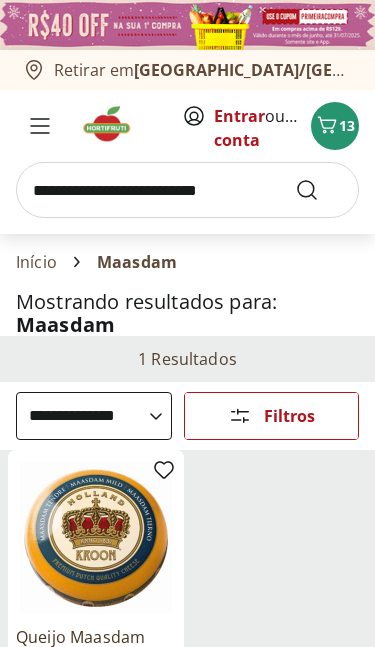 click 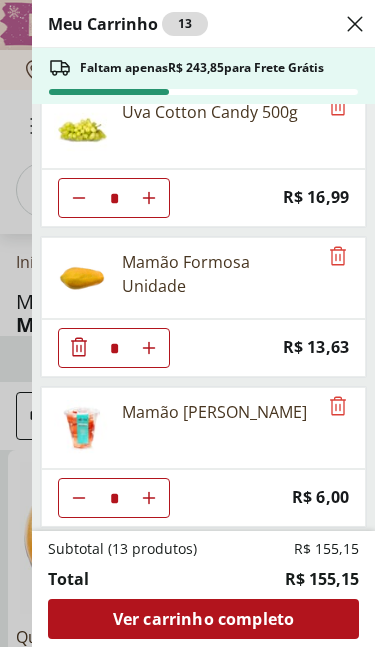 scroll, scrollTop: 479, scrollLeft: 0, axis: vertical 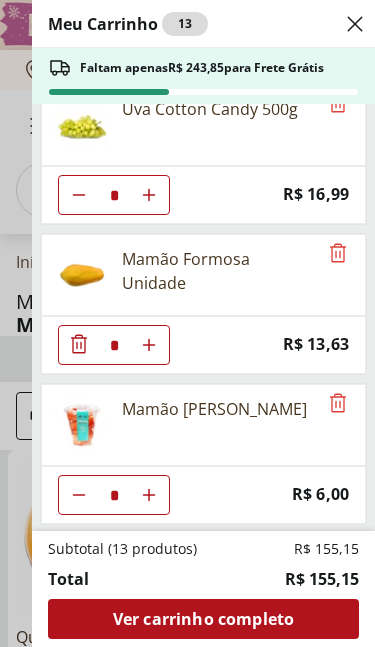click on "Meu Carrinho 13 Faltam apenas  R$ 243,85  para Frete Grátis Banana Prata Orgânica * Price: R$ 9,59 Manga Tommy Cortadinha * Price: R$ 9,90 Abacaxi Inteiro Descascado Processado * Price: R$ 19,99 Uva Cotton Candy 500g * Price: R$ 16,99 Mamão Formosa Unidade * Price: R$ 13,63 Mamão Cortadinho * Price: R$ 6,00 Morango Premium 180g * Price: R$ 16,49 Requeijão Cremoso Lacfree Verde Campo 180g * Price: R$ 11,99 Subtotal (13 produtos) R$ 155,15 Total R$ 155,15 Ver carrinho completo" at bounding box center (187, 323) 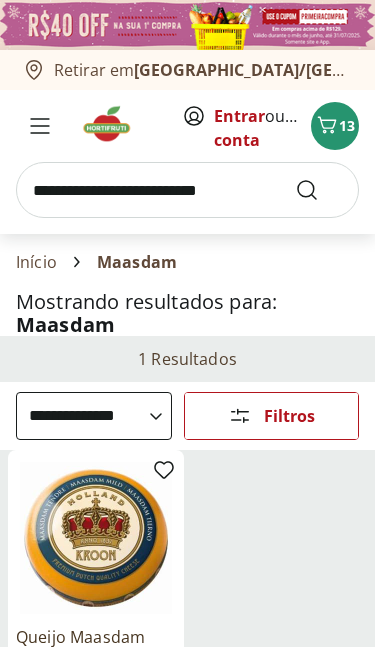 click at bounding box center [187, 190] 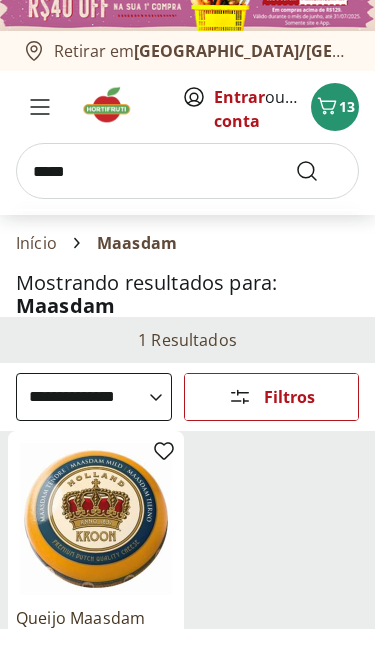 type on "*****" 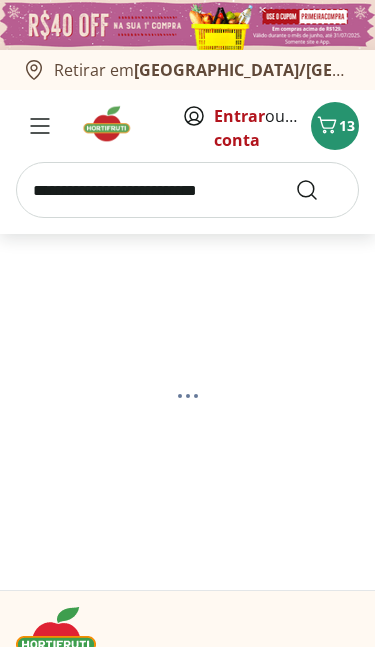 select on "**********" 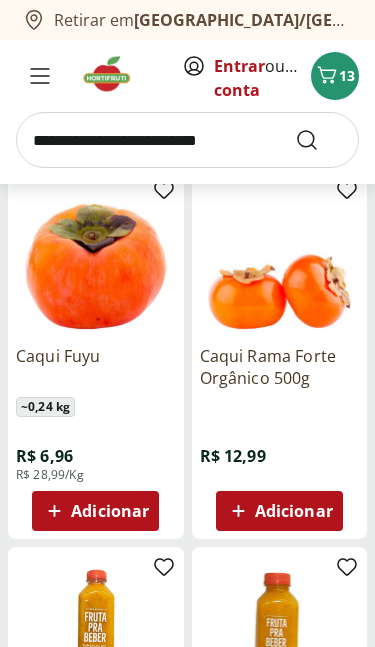 scroll, scrollTop: 637, scrollLeft: 0, axis: vertical 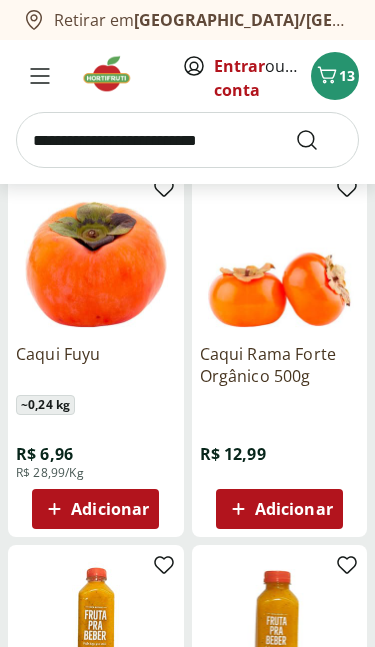 click 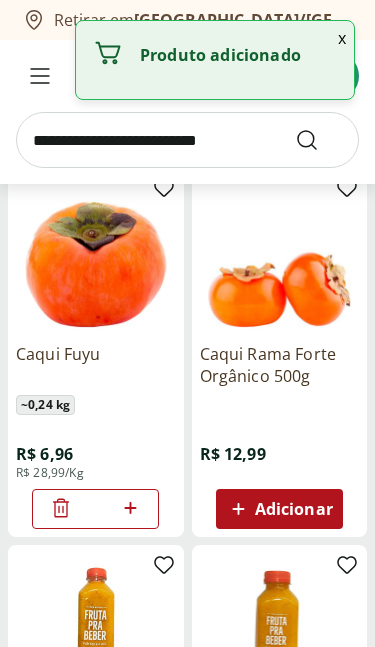 click 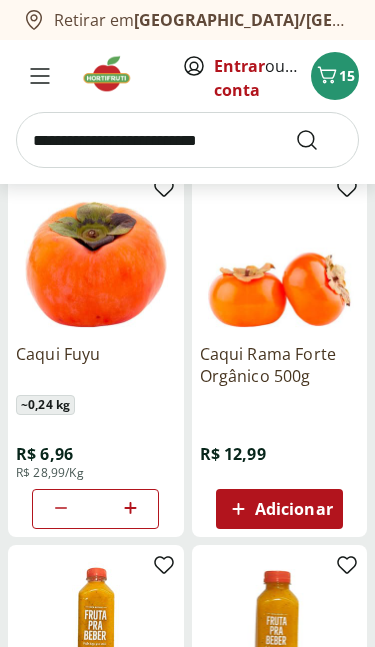 click 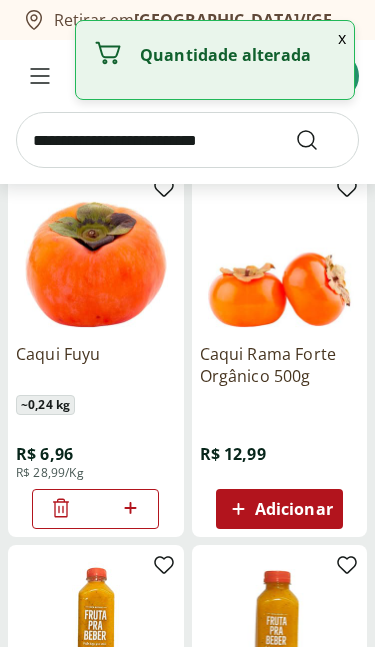 click 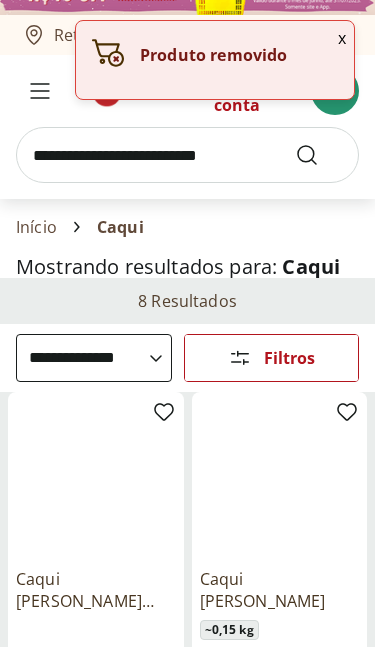 scroll, scrollTop: 0, scrollLeft: 0, axis: both 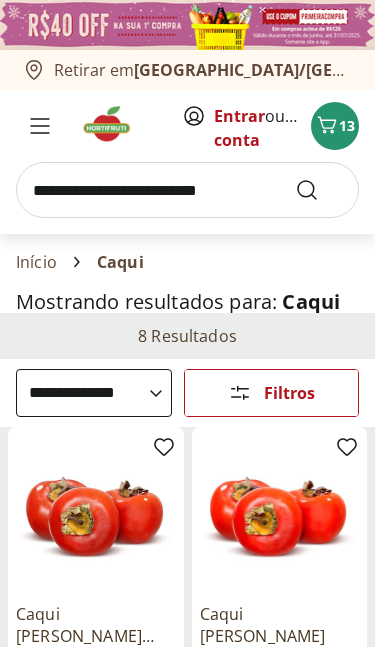 click at bounding box center [187, 190] 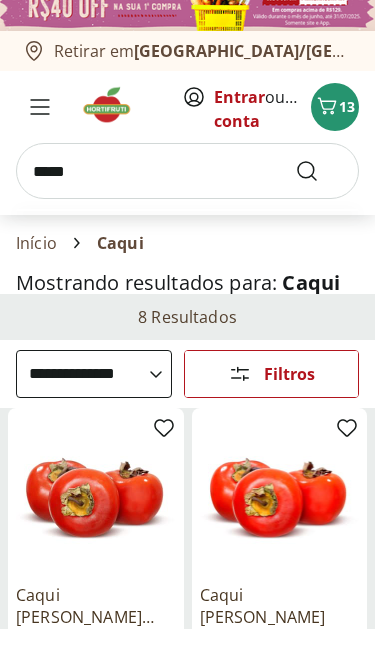 type on "*****" 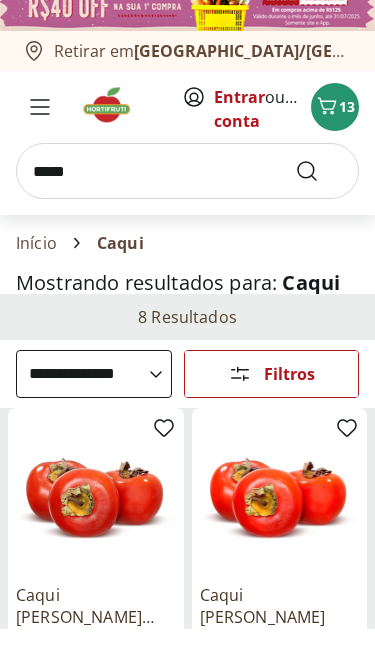 scroll, scrollTop: 19, scrollLeft: 0, axis: vertical 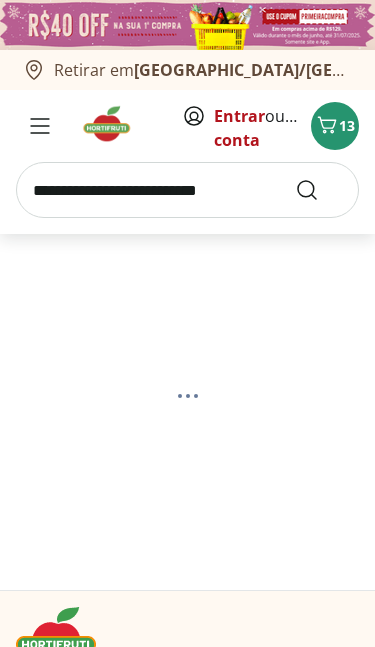 select on "**********" 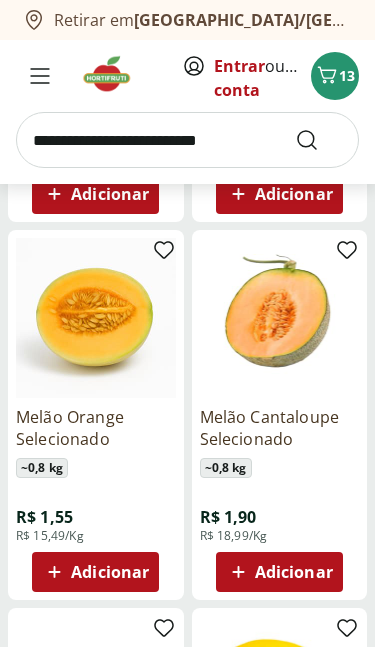 scroll, scrollTop: 922, scrollLeft: 0, axis: vertical 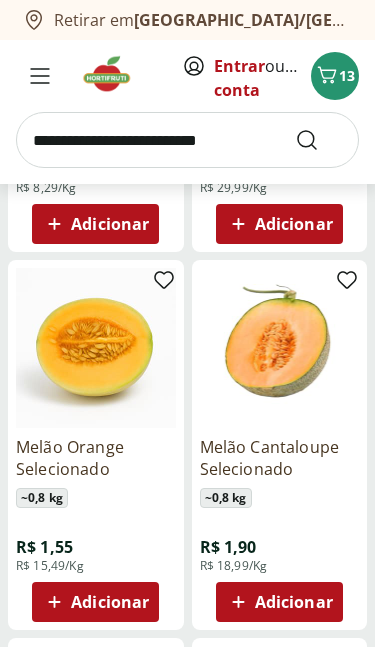 click on "Adicionar" at bounding box center [294, 602] 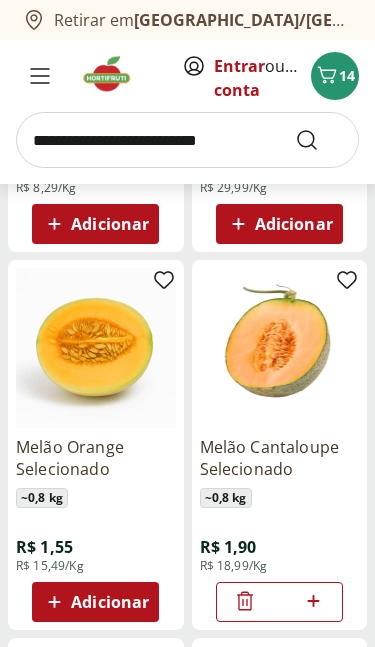 click 